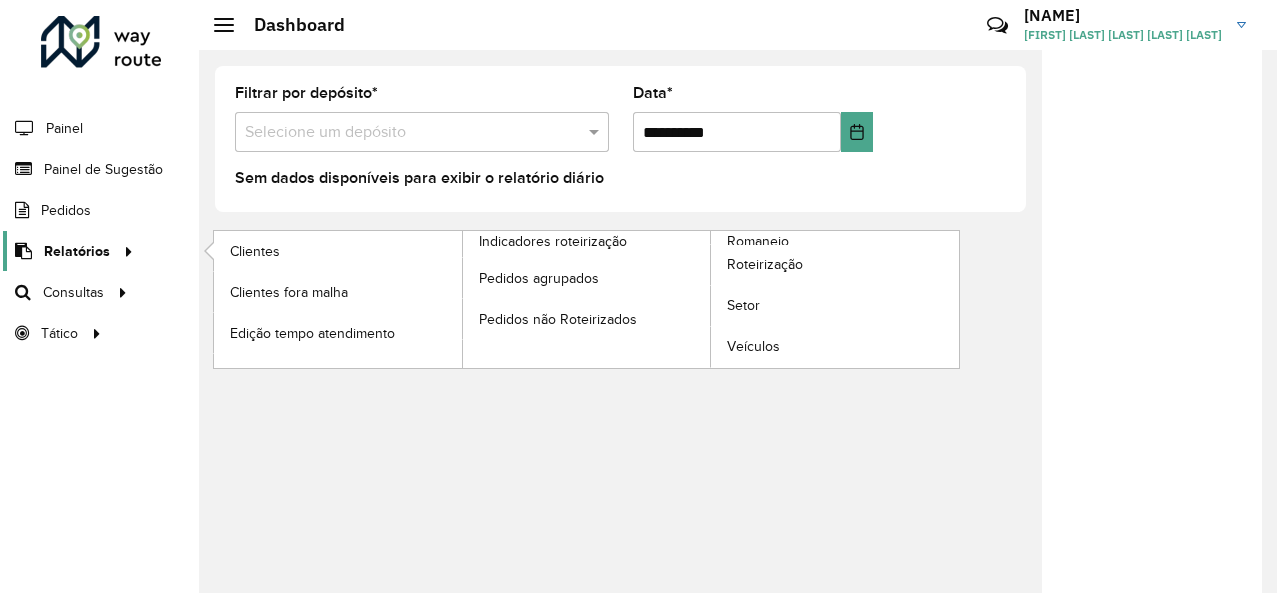 scroll, scrollTop: 0, scrollLeft: 0, axis: both 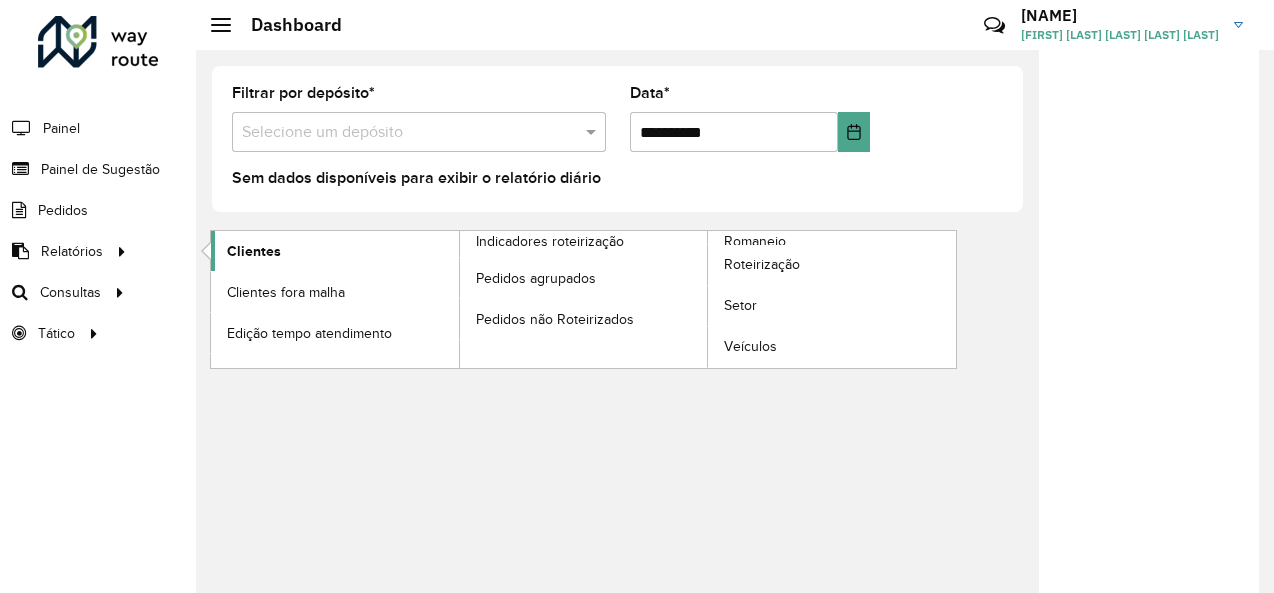 click on "Clientes" 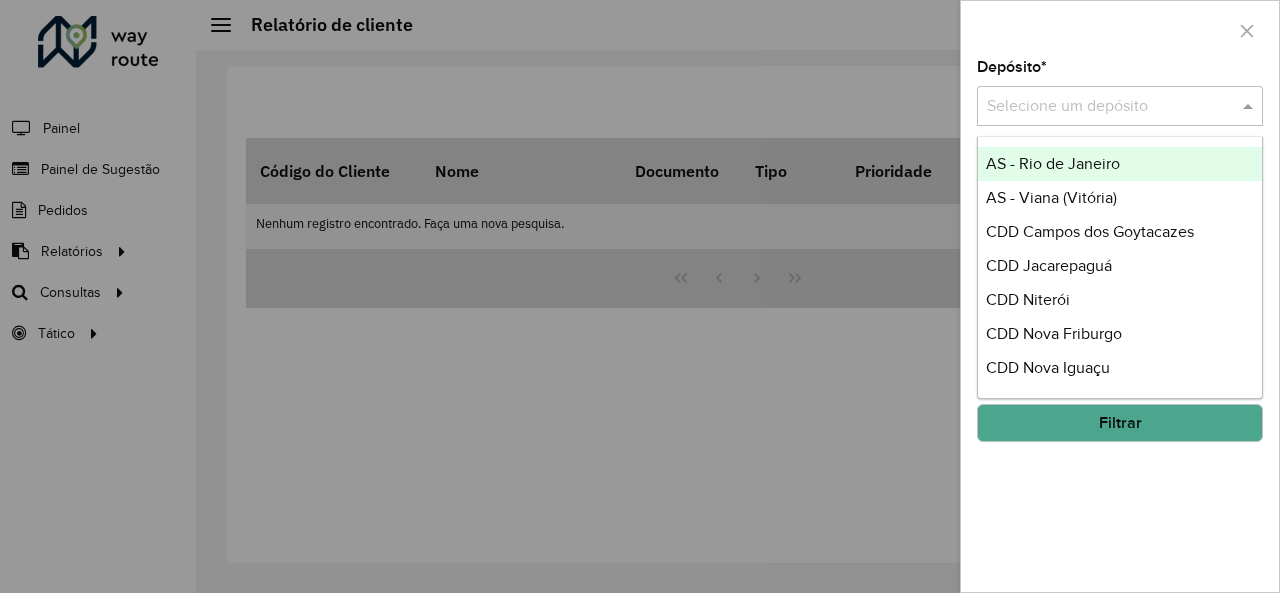 click at bounding box center [1100, 107] 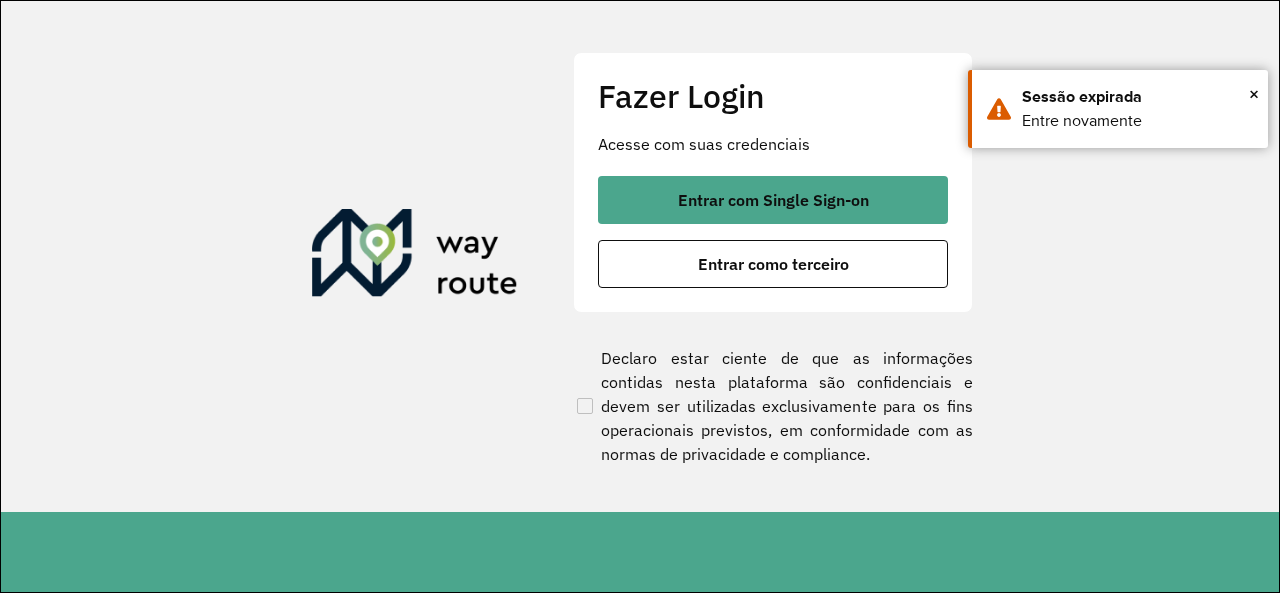 scroll, scrollTop: 0, scrollLeft: 0, axis: both 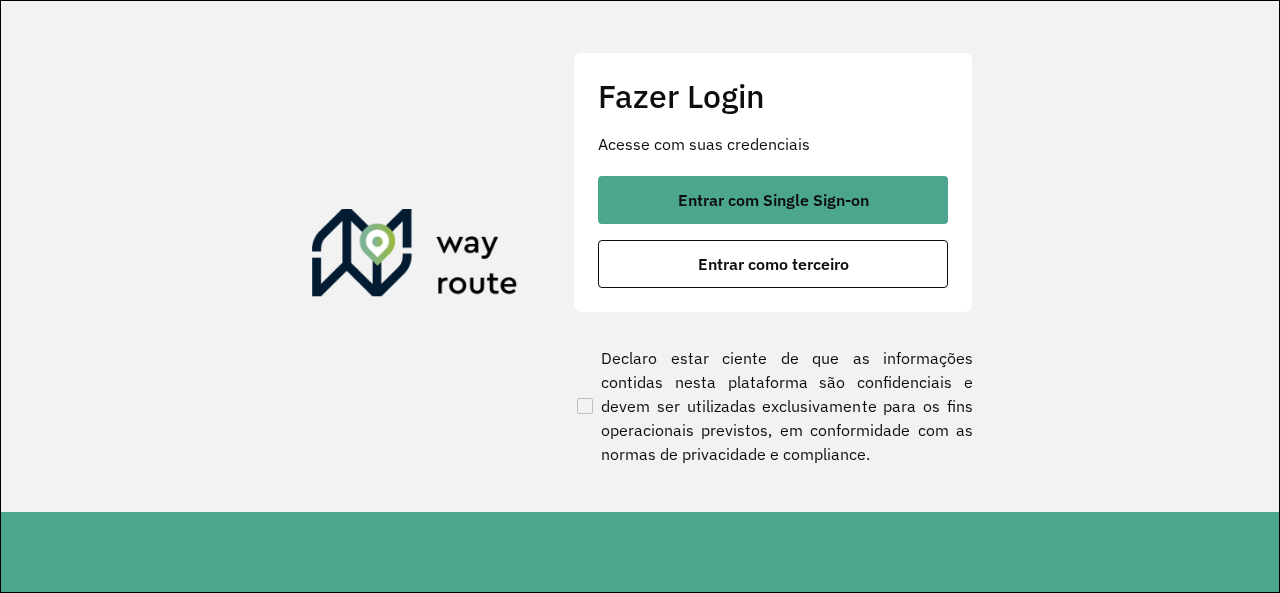 click on "Entrar com Single Sign-on" at bounding box center [773, 200] 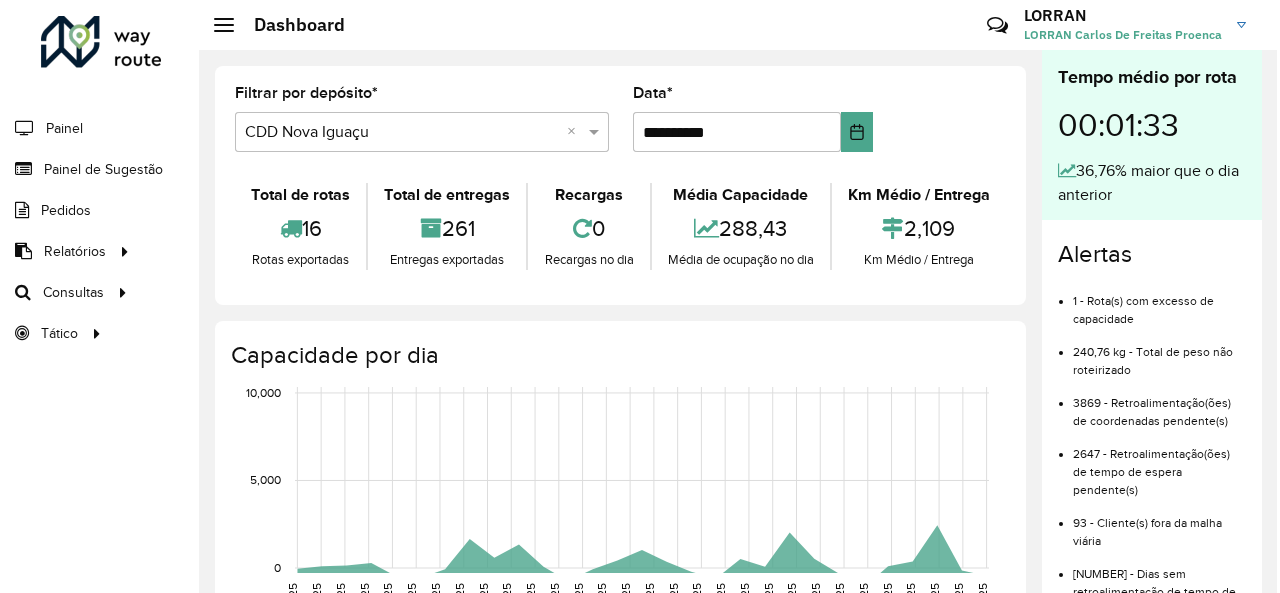 scroll, scrollTop: 0, scrollLeft: 0, axis: both 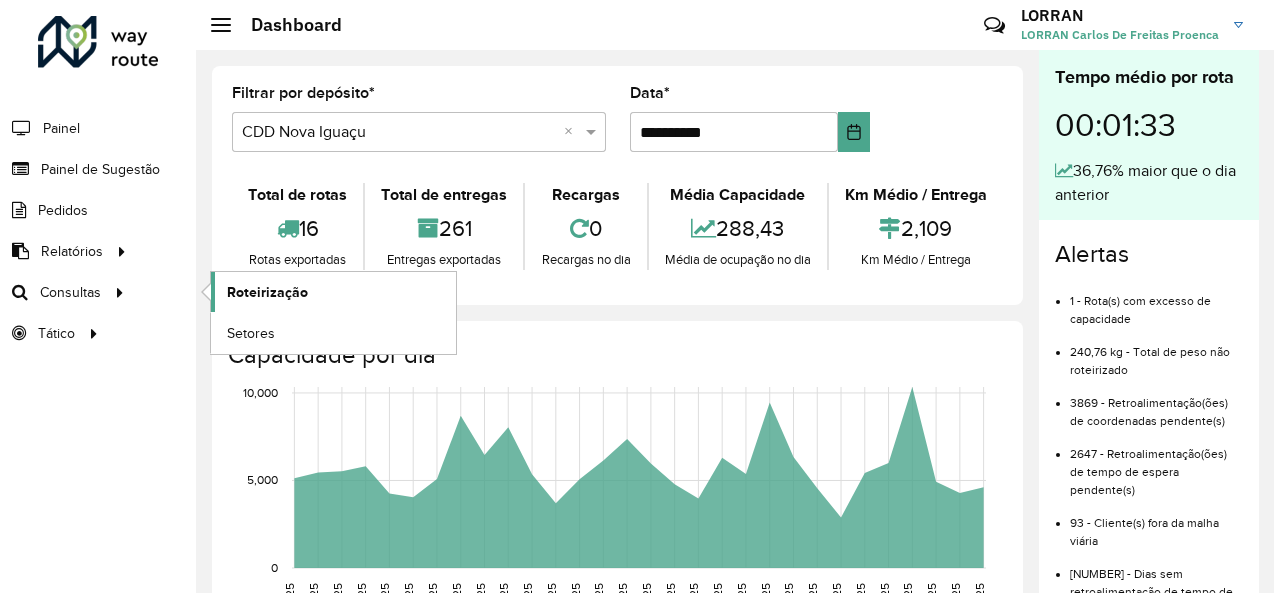 click on "Roteirização" 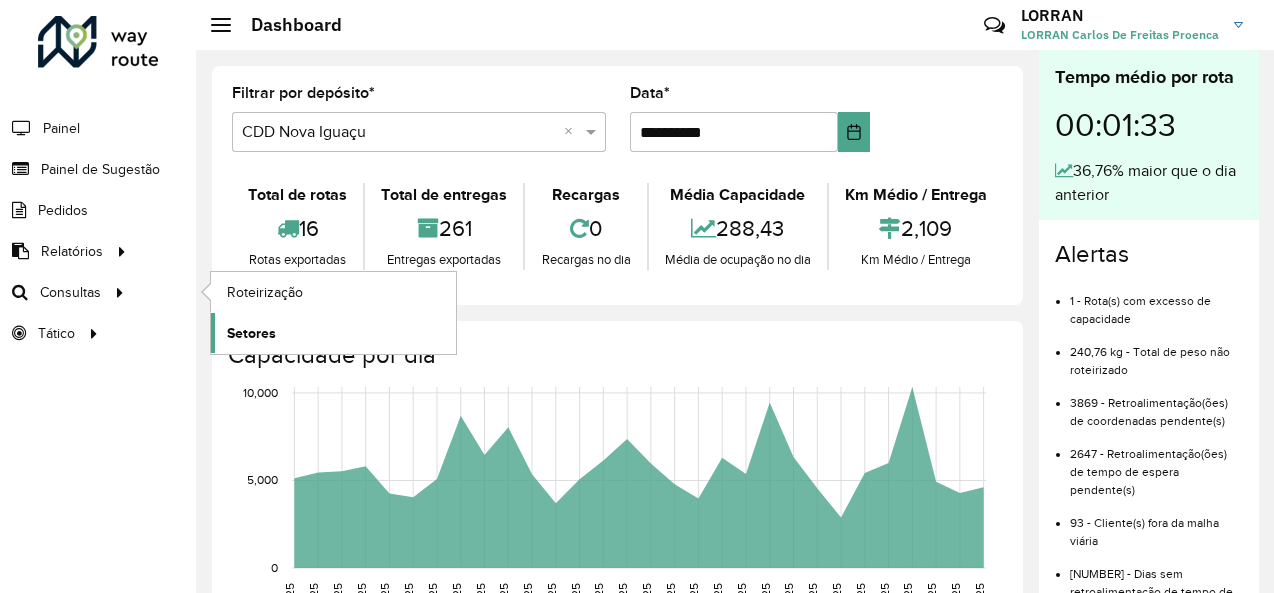 click on "Setores" 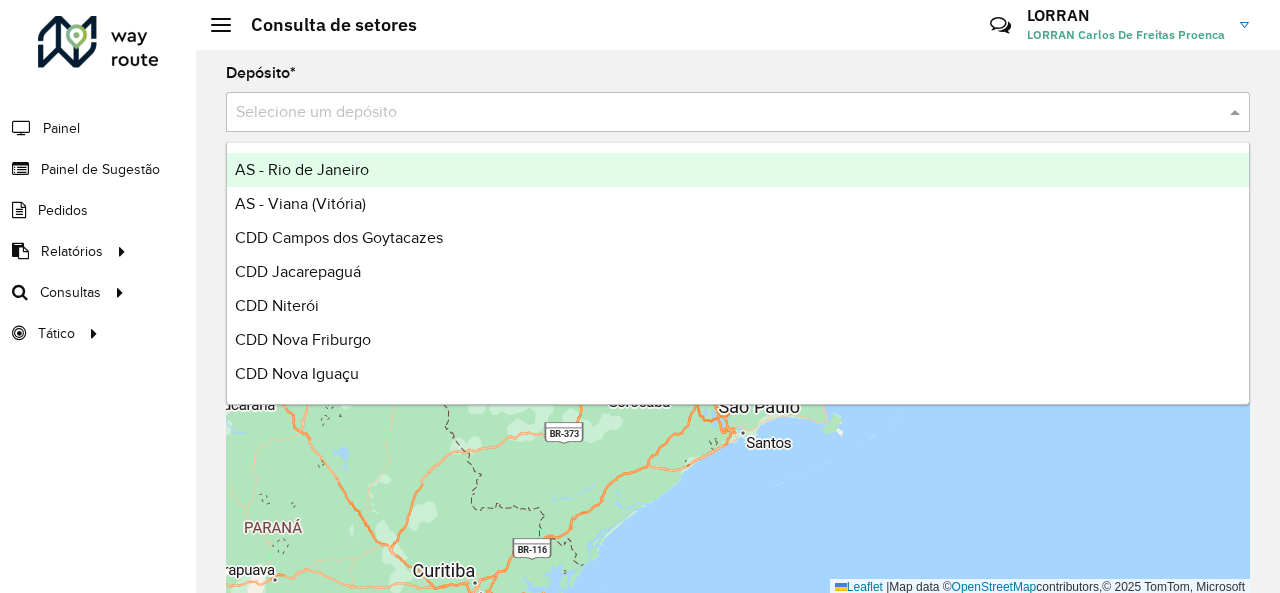 click at bounding box center [718, 113] 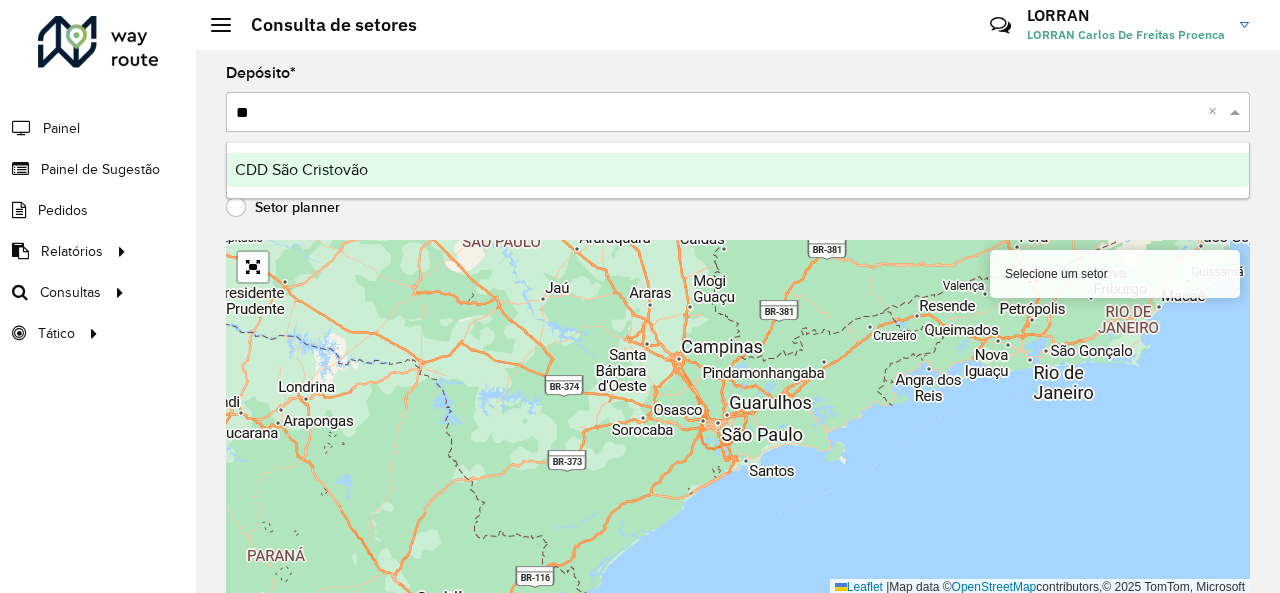 type on "*" 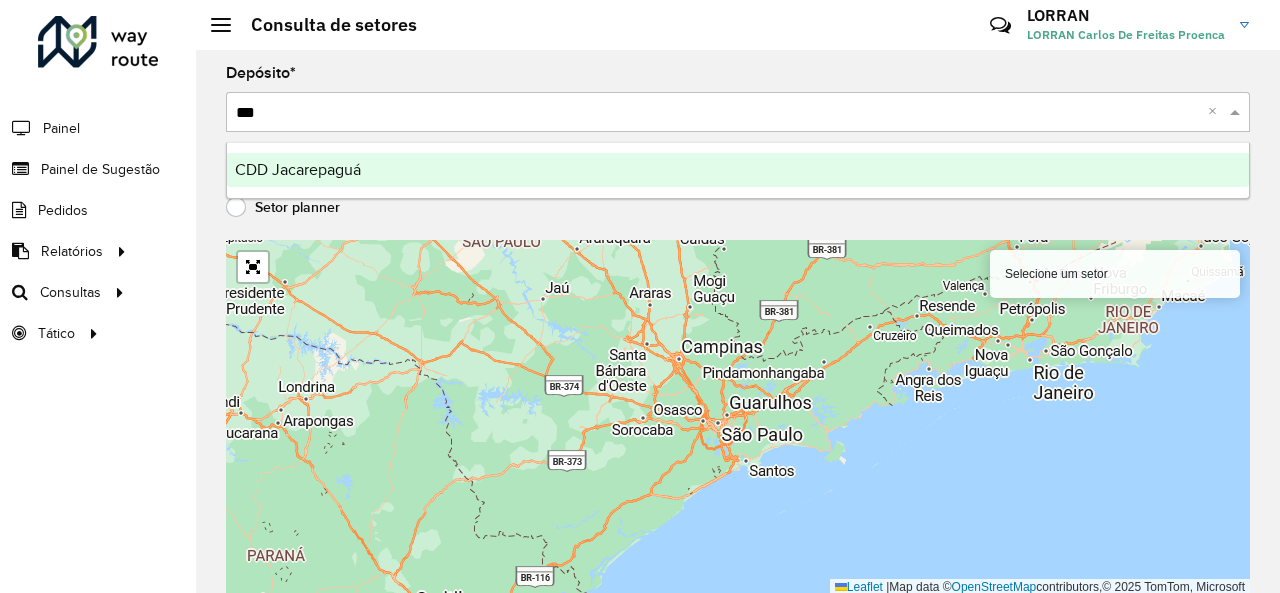 type on "****" 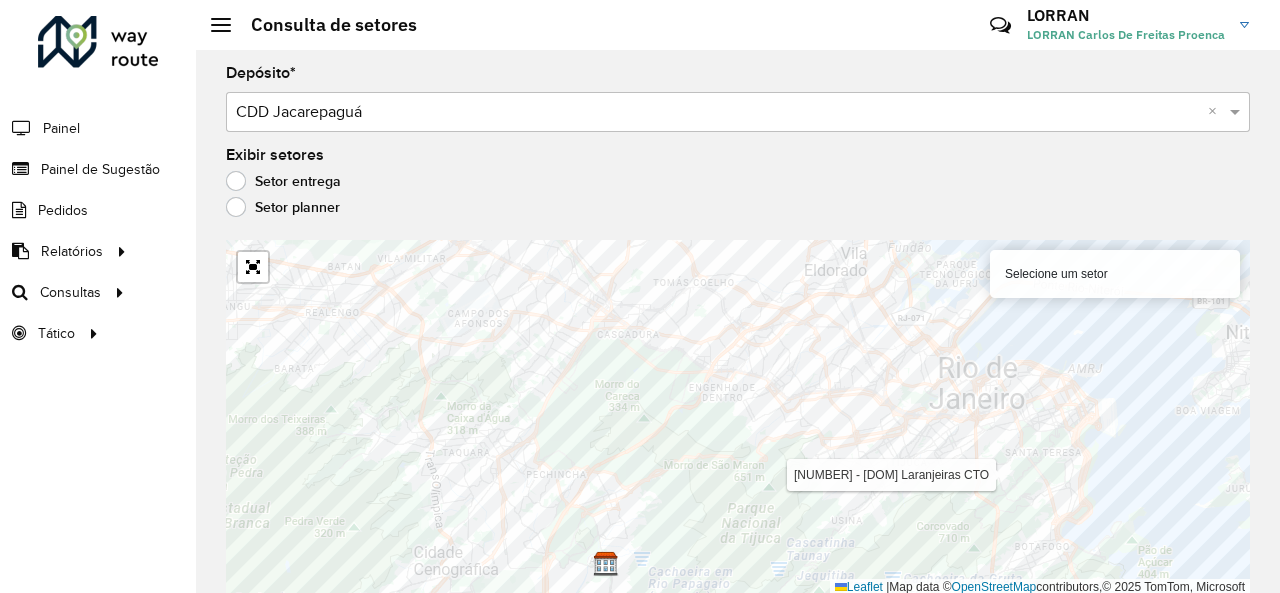 scroll, scrollTop: 2, scrollLeft: 0, axis: vertical 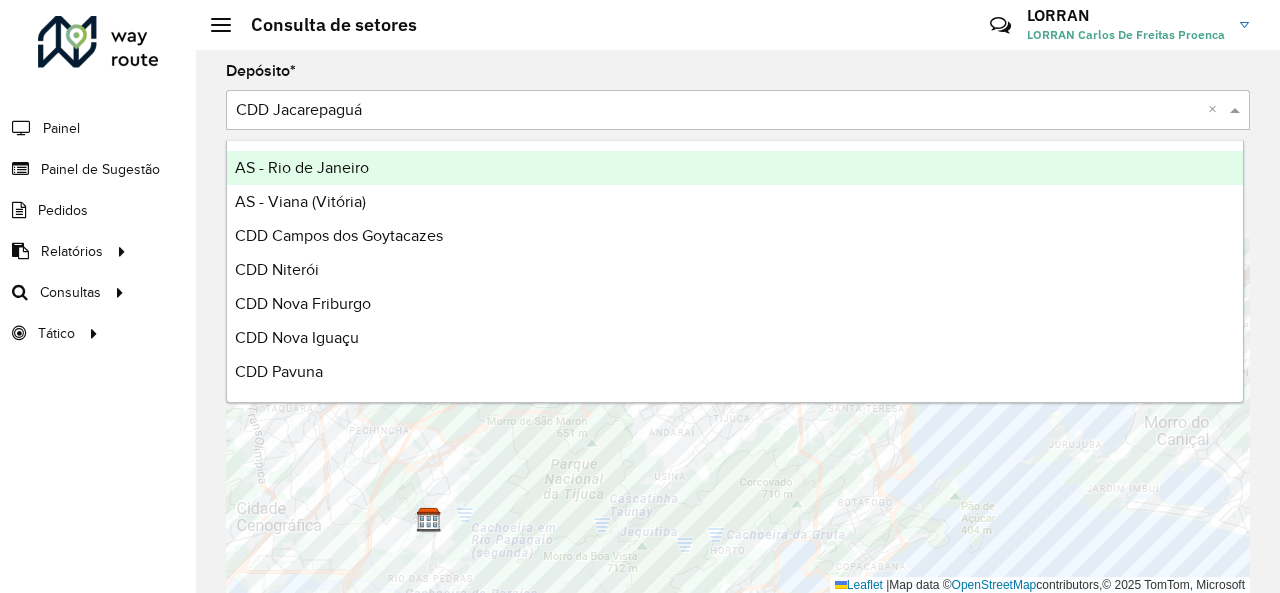 click at bounding box center (718, 111) 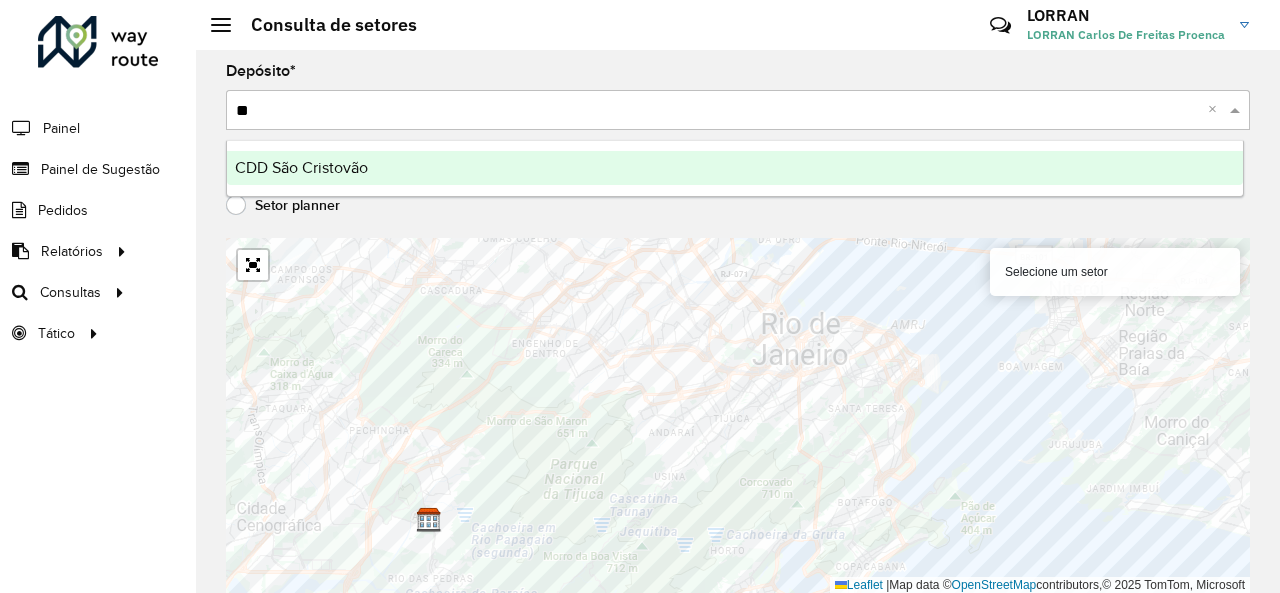 type on "***" 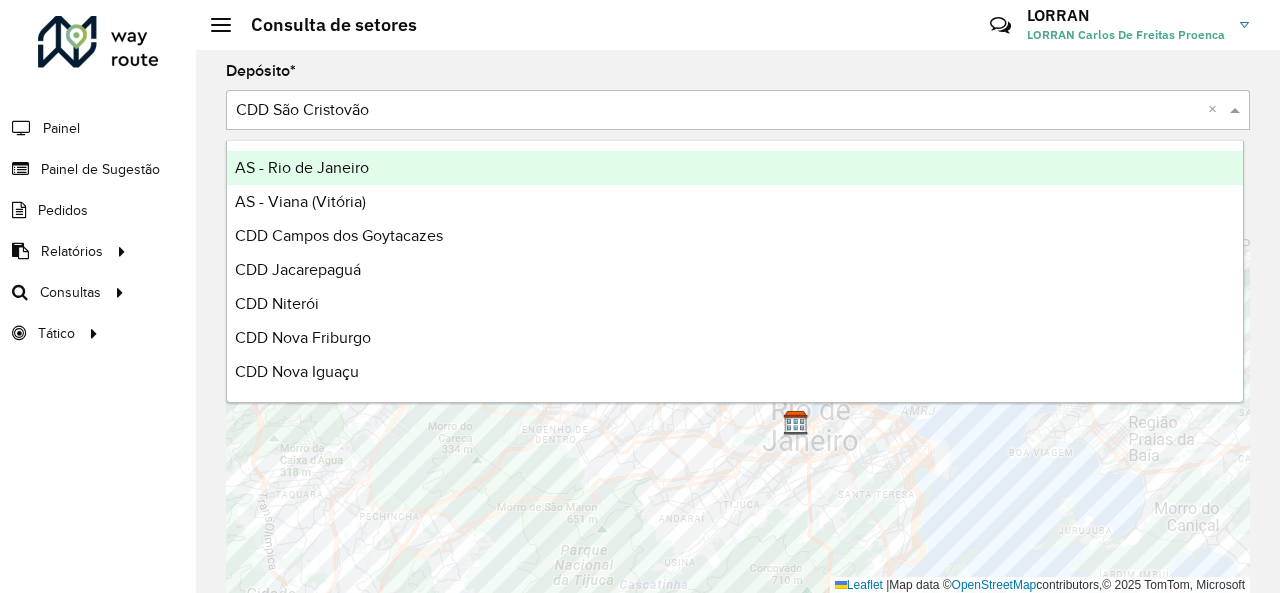 click at bounding box center (718, 111) 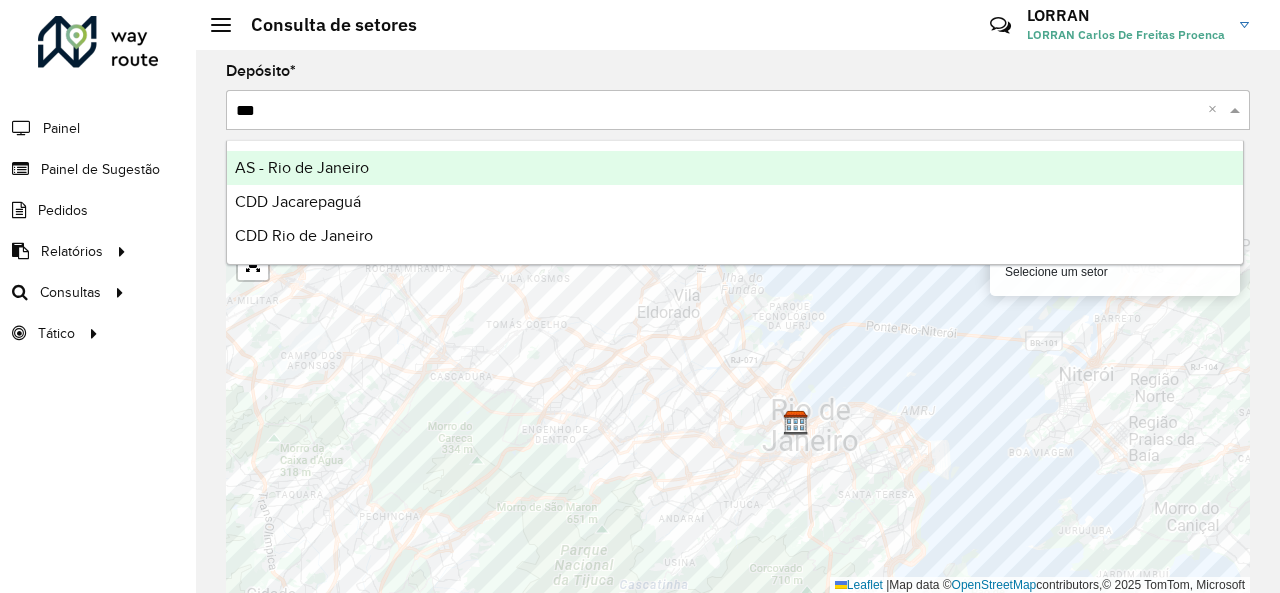type on "****" 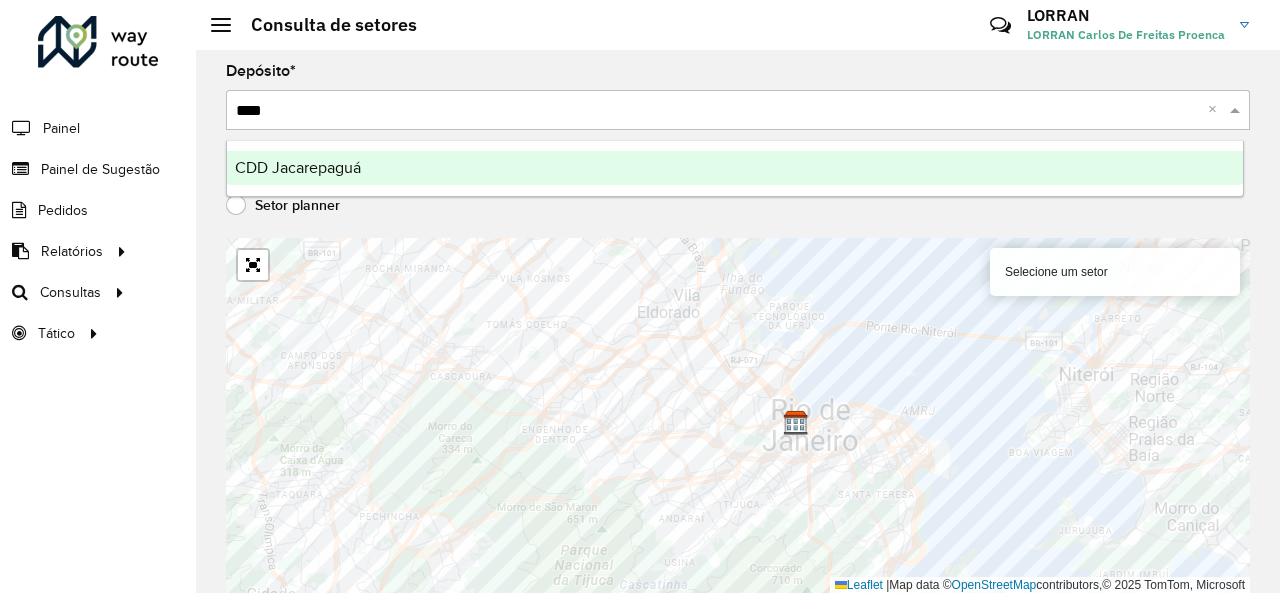 type 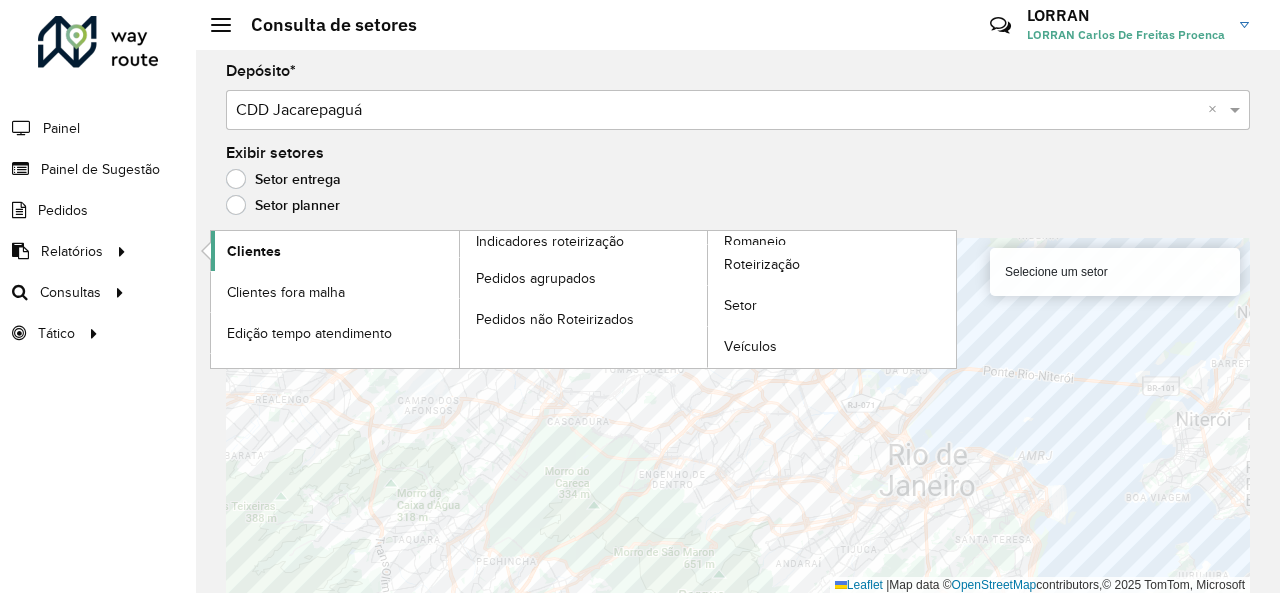 click on "Clientes" 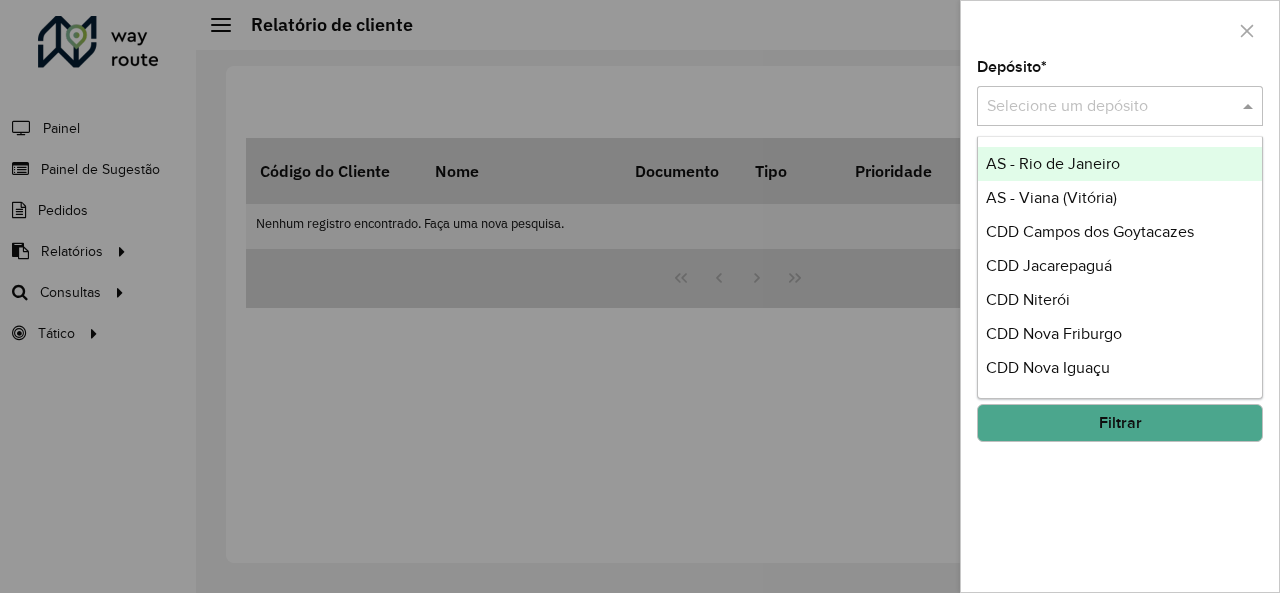 click at bounding box center (1100, 107) 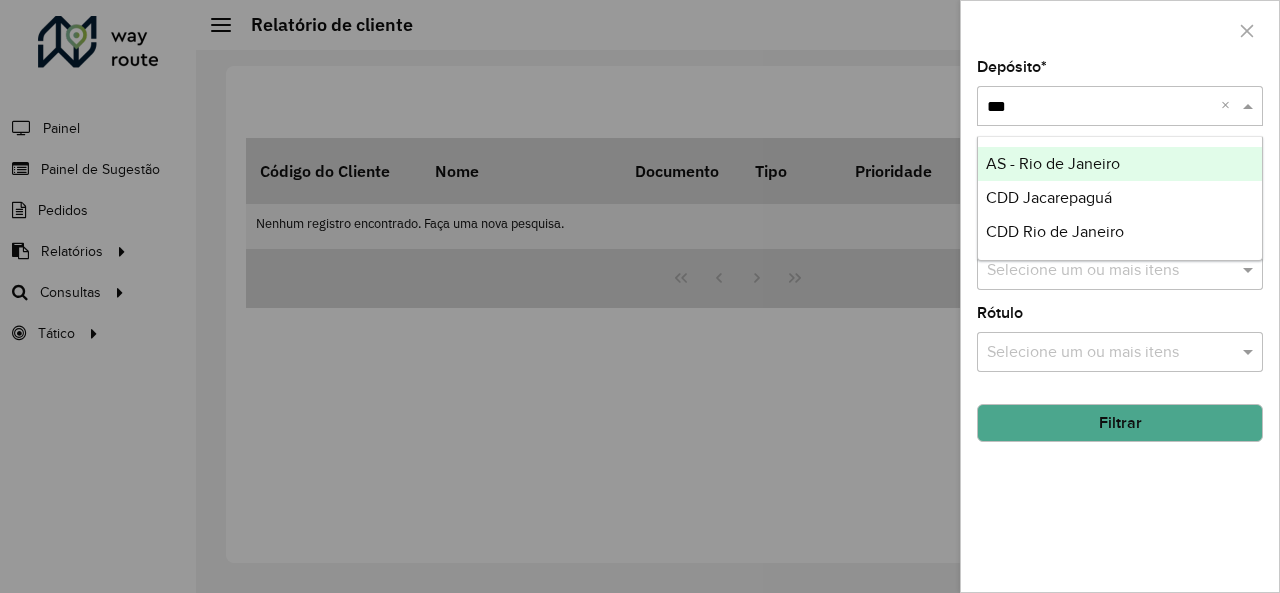 type on "****" 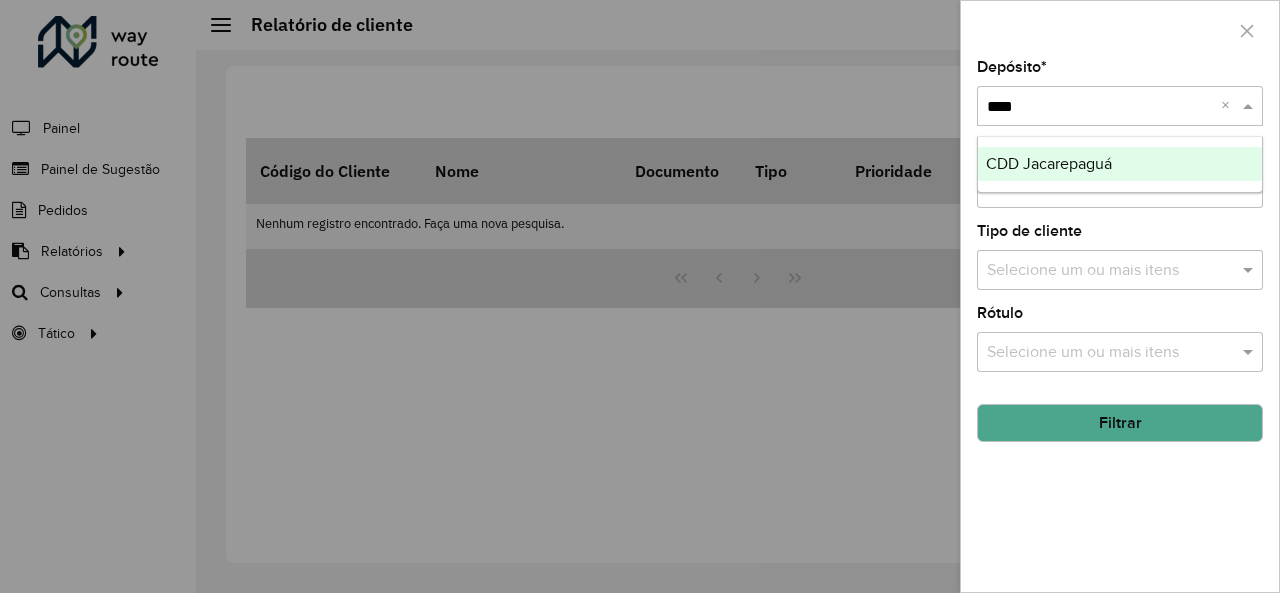type 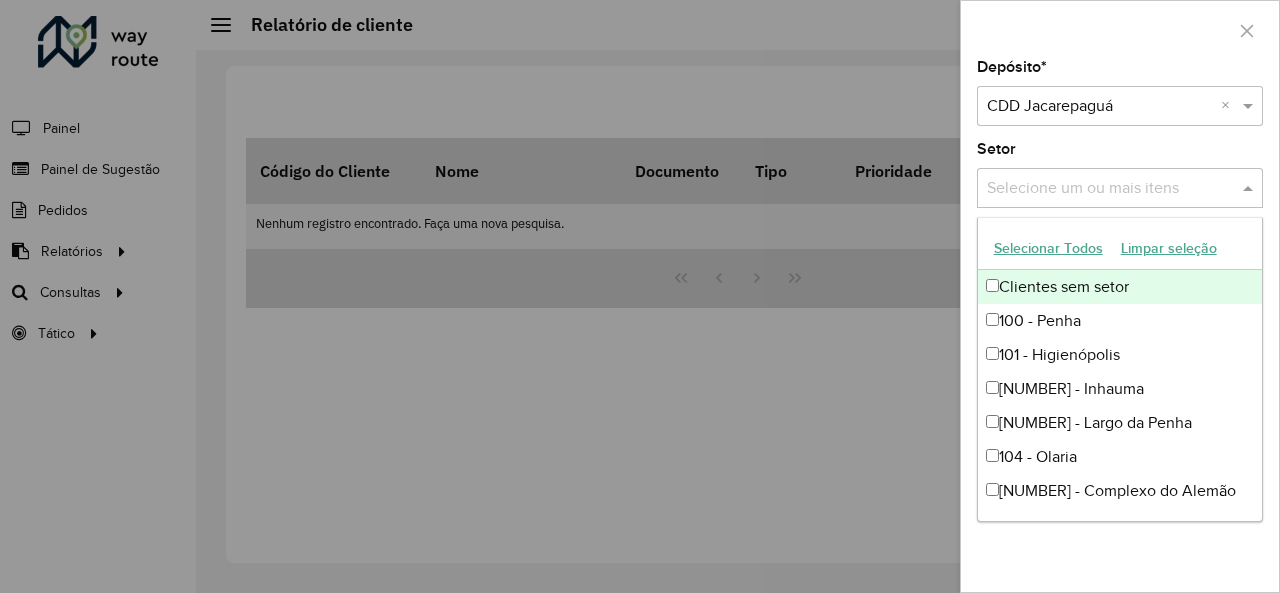 click at bounding box center (1110, 189) 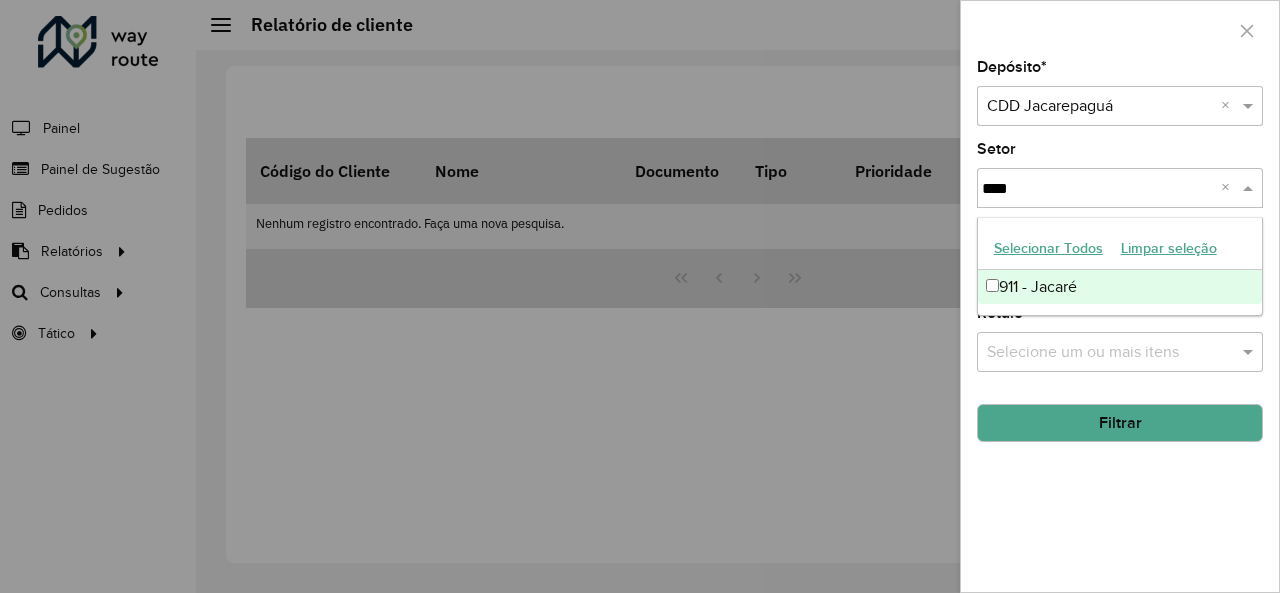 type on "****" 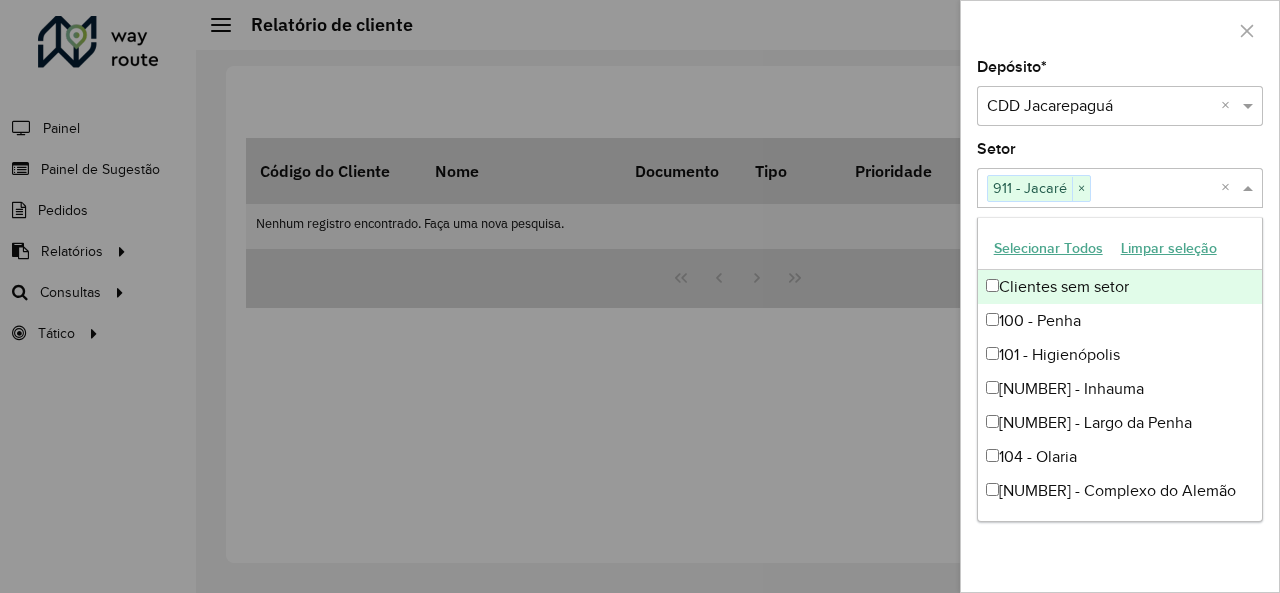 click on "Depósito * Selecione um depósito × CDD Jacarepaguá × Setor Selecione um ou mais itens 911 - Jacaré × × Tipo de cliente Selecione um ou mais itens Rótulo Selecione um ou mais itens Filtrar" 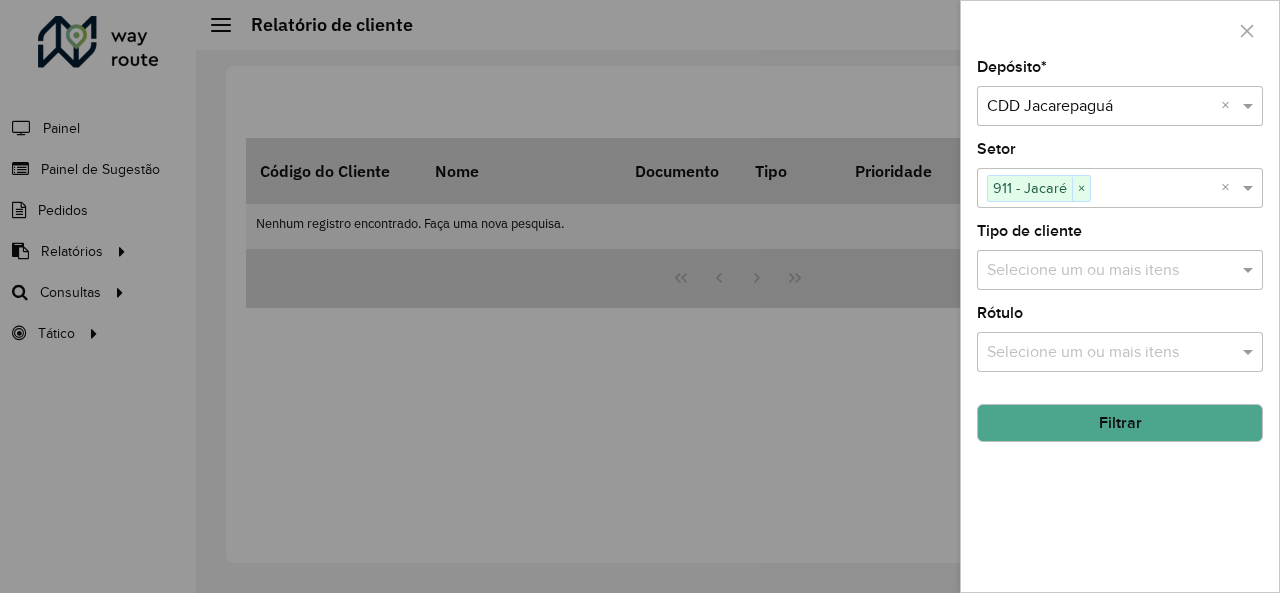 click on "Filtrar" 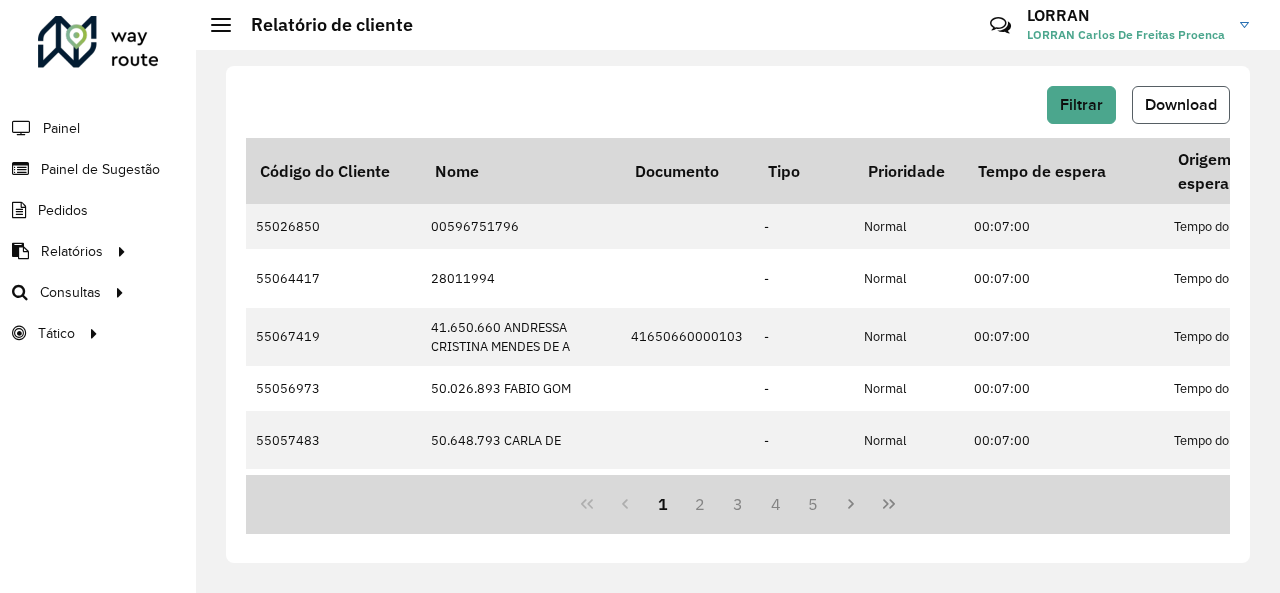 click on "Download" 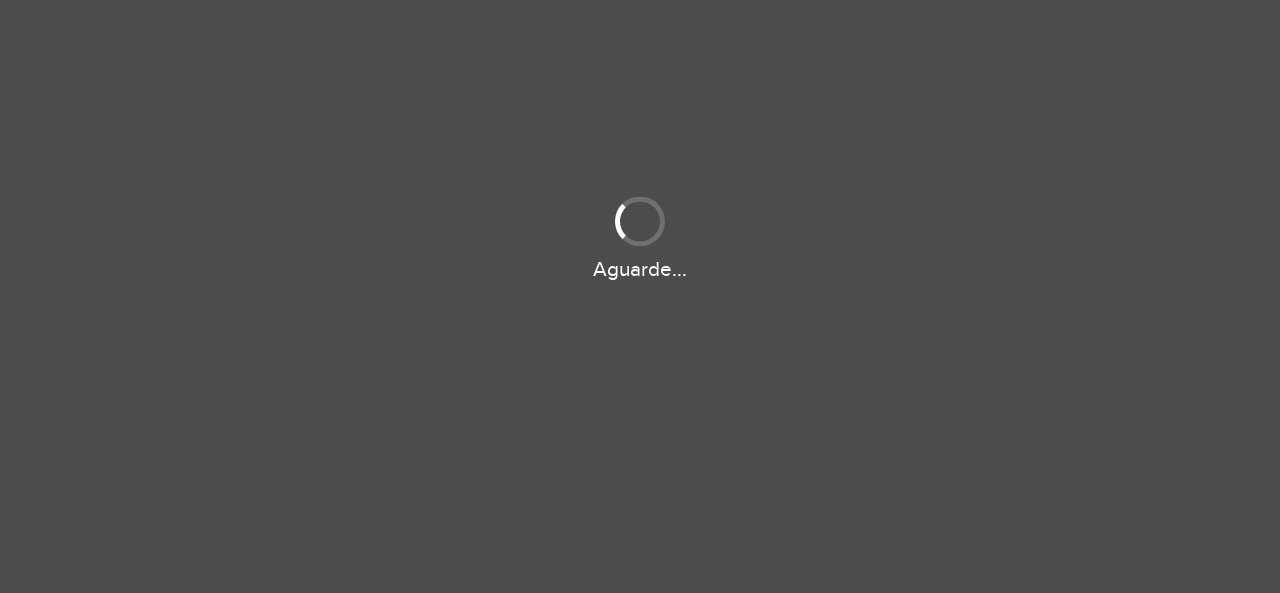 scroll, scrollTop: 0, scrollLeft: 0, axis: both 